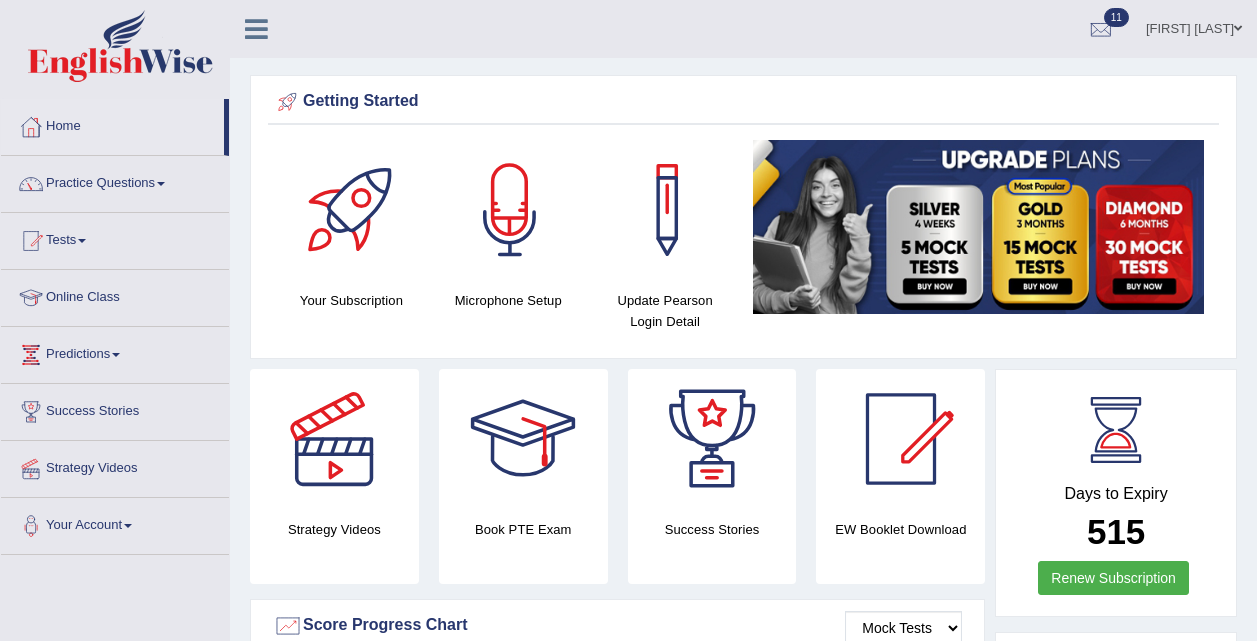 scroll, scrollTop: 2583, scrollLeft: 0, axis: vertical 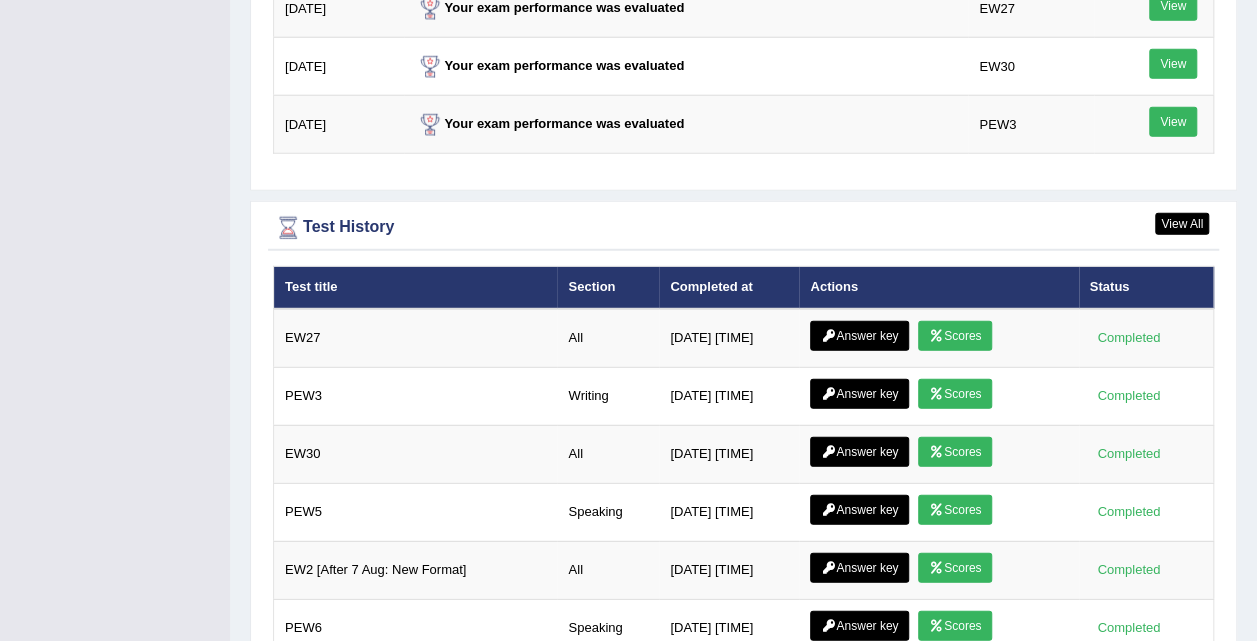 click on "Scores" at bounding box center [955, 336] 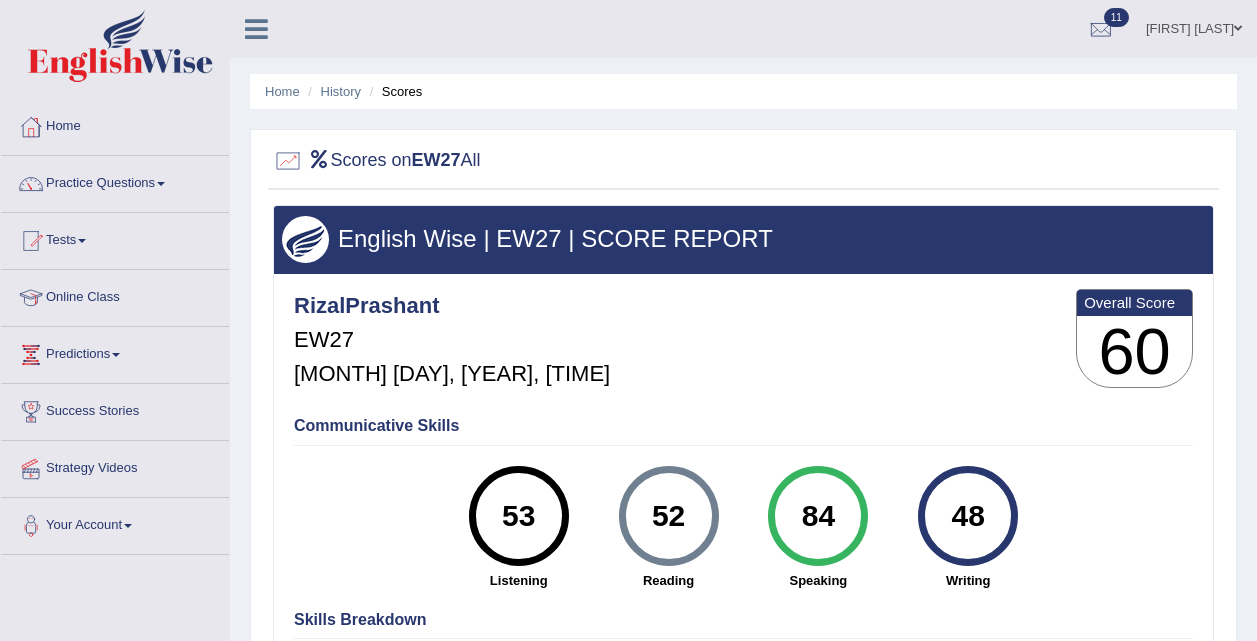 scroll, scrollTop: 0, scrollLeft: 0, axis: both 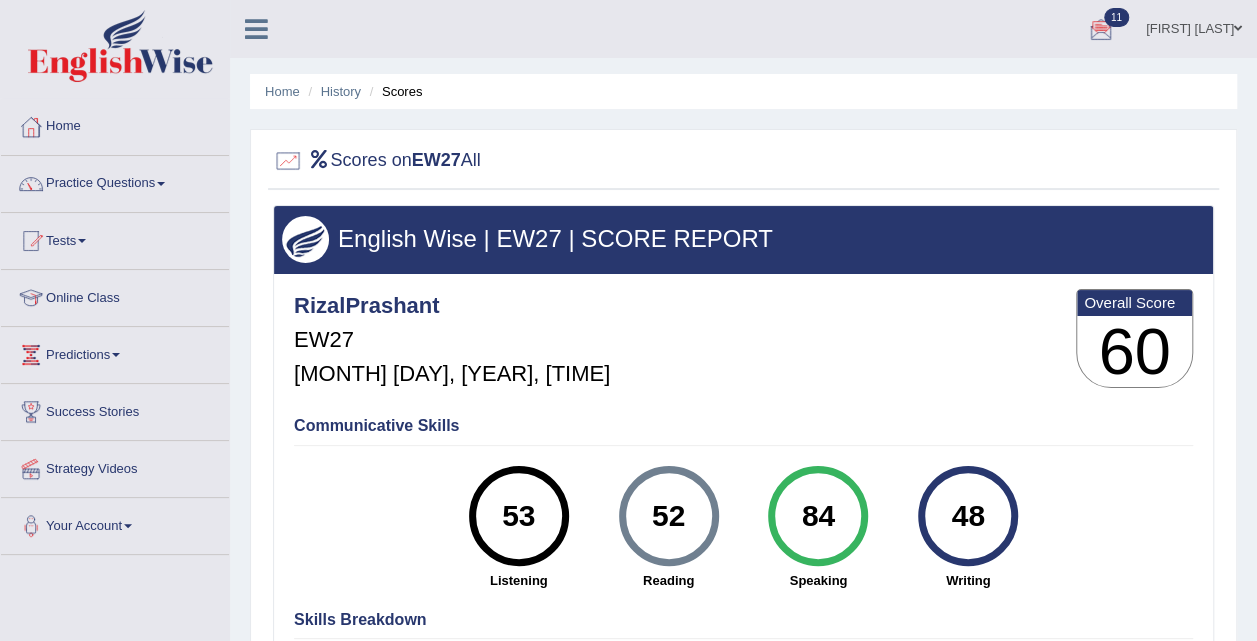 click on "Home" at bounding box center (115, 124) 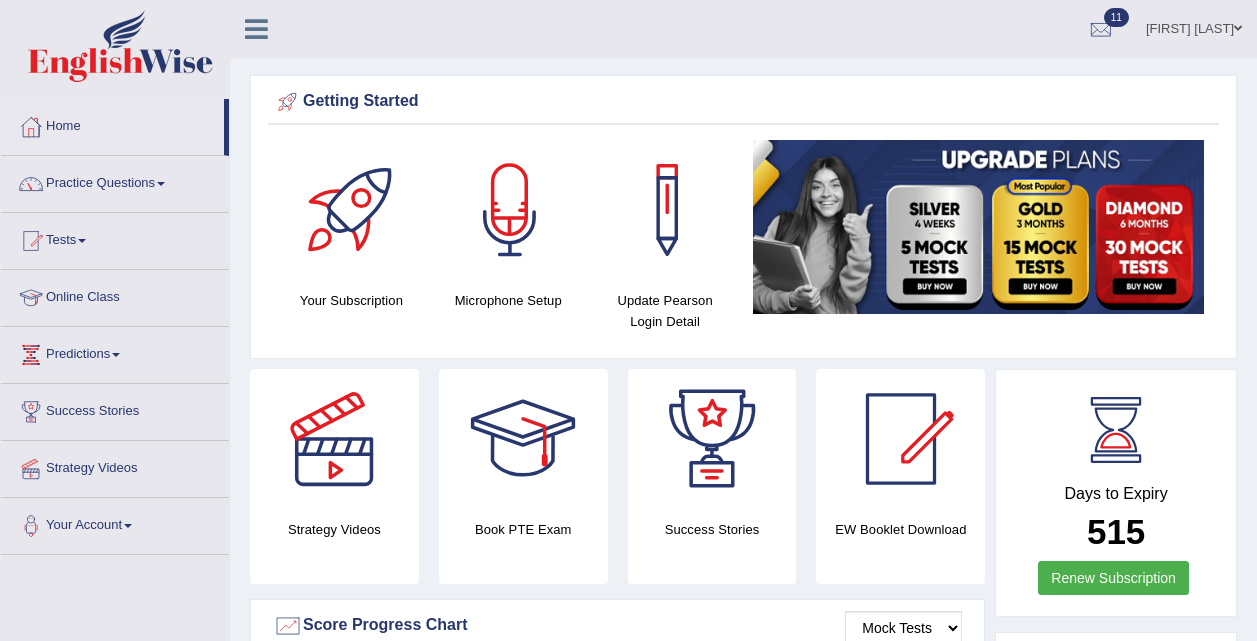 scroll, scrollTop: 0, scrollLeft: 0, axis: both 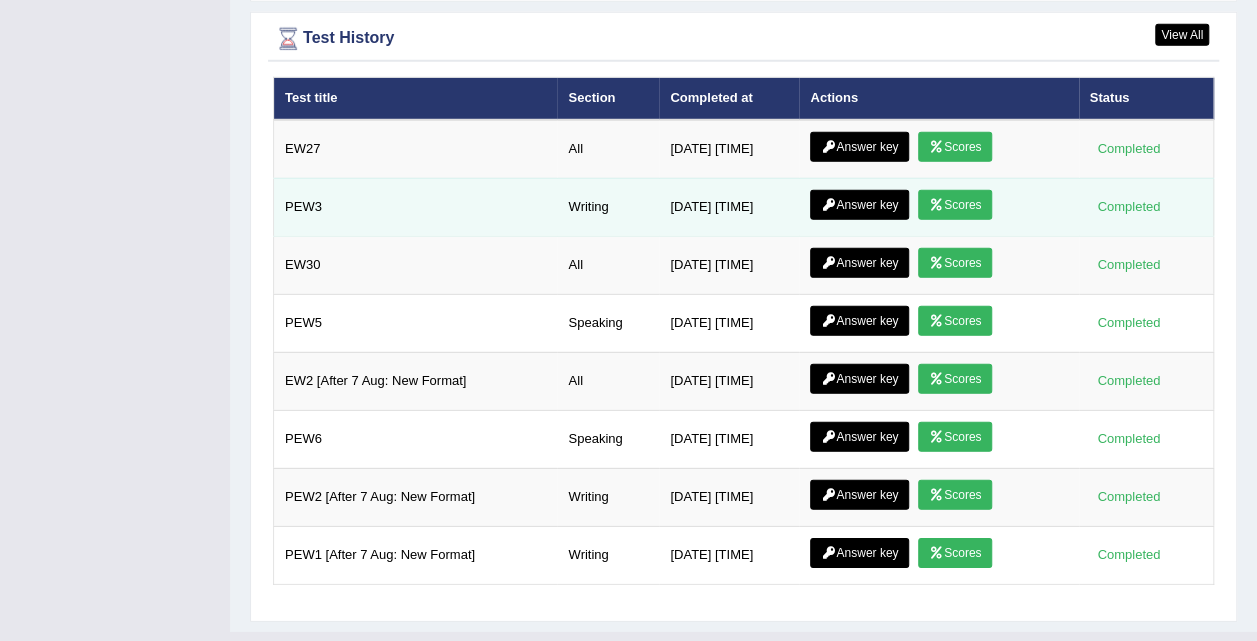 click on "Scores" at bounding box center (955, 205) 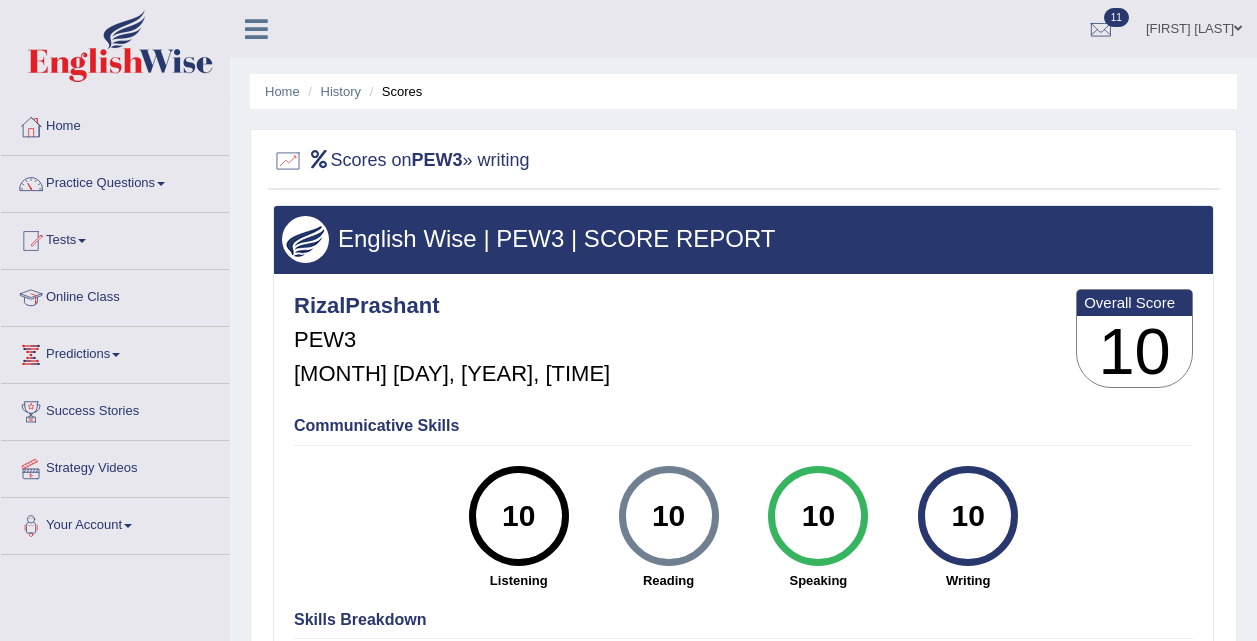 scroll, scrollTop: 0, scrollLeft: 0, axis: both 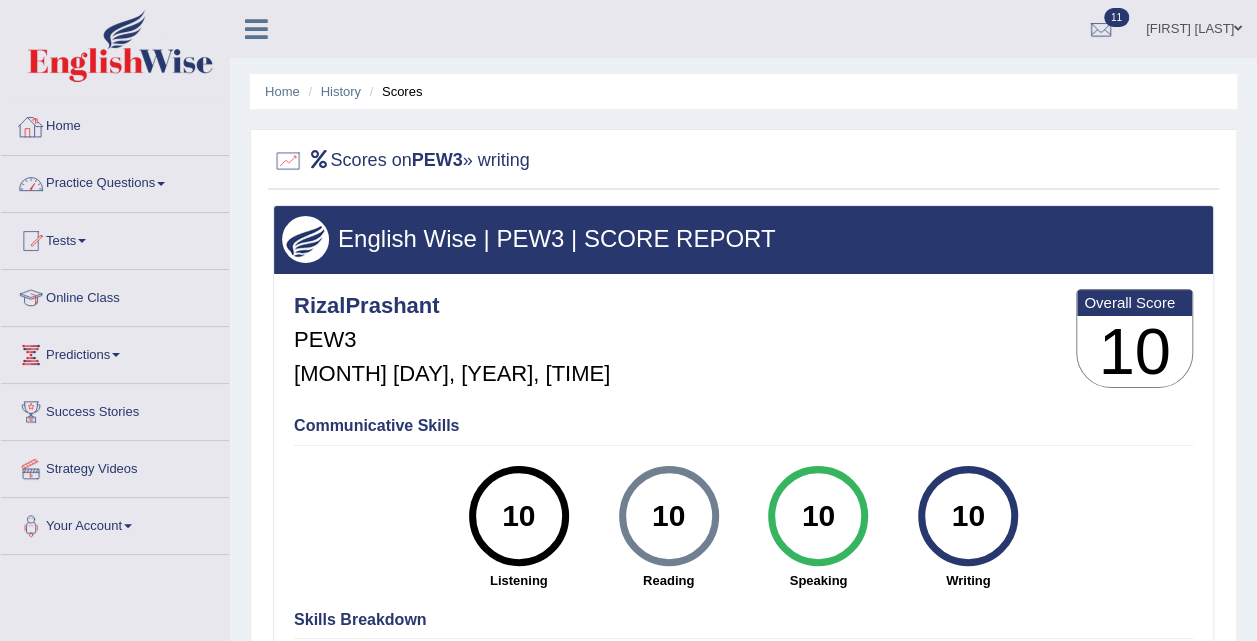 click on "Home" at bounding box center [115, 124] 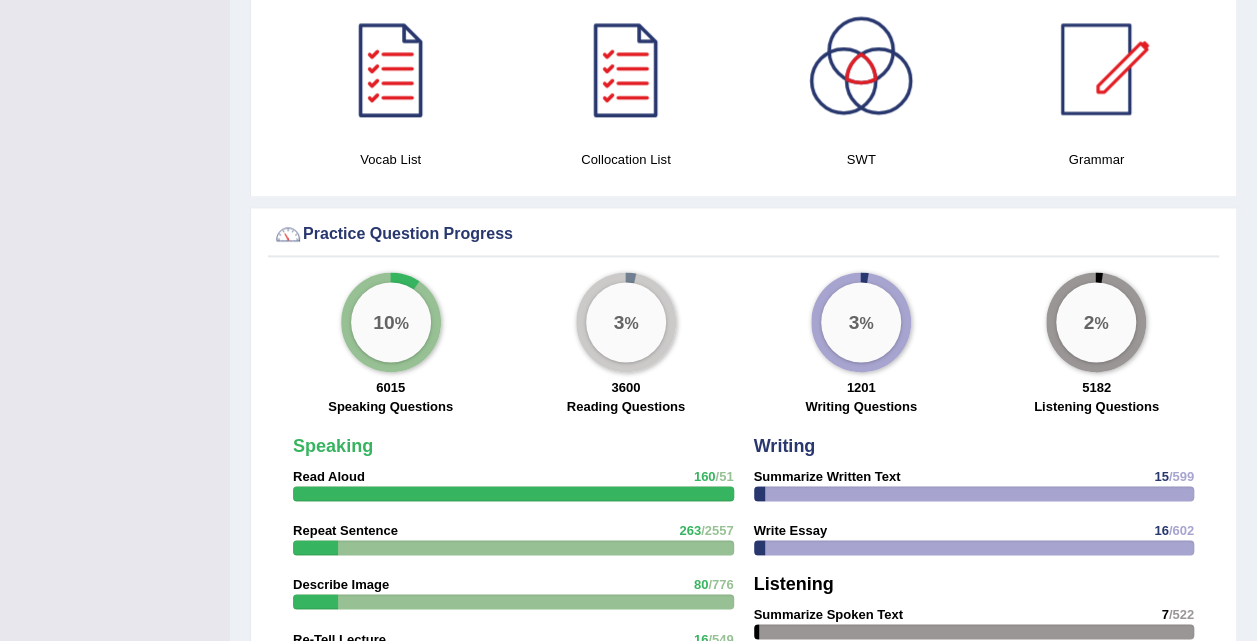scroll, scrollTop: 2144, scrollLeft: 0, axis: vertical 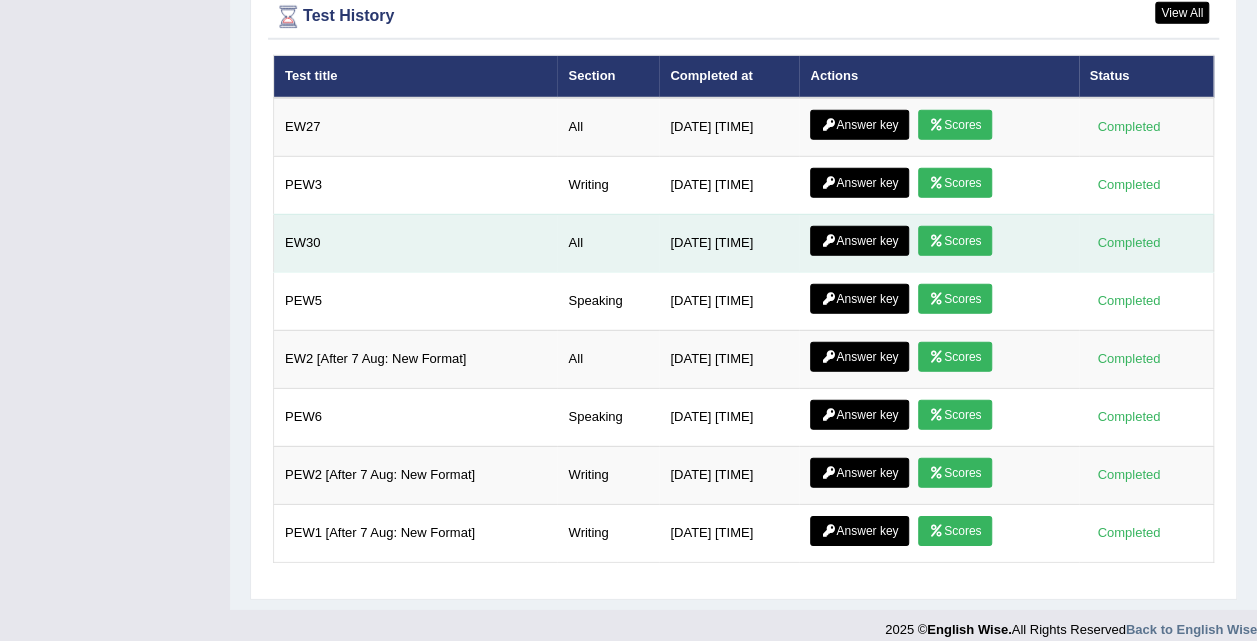 click on "Scores" at bounding box center (955, 241) 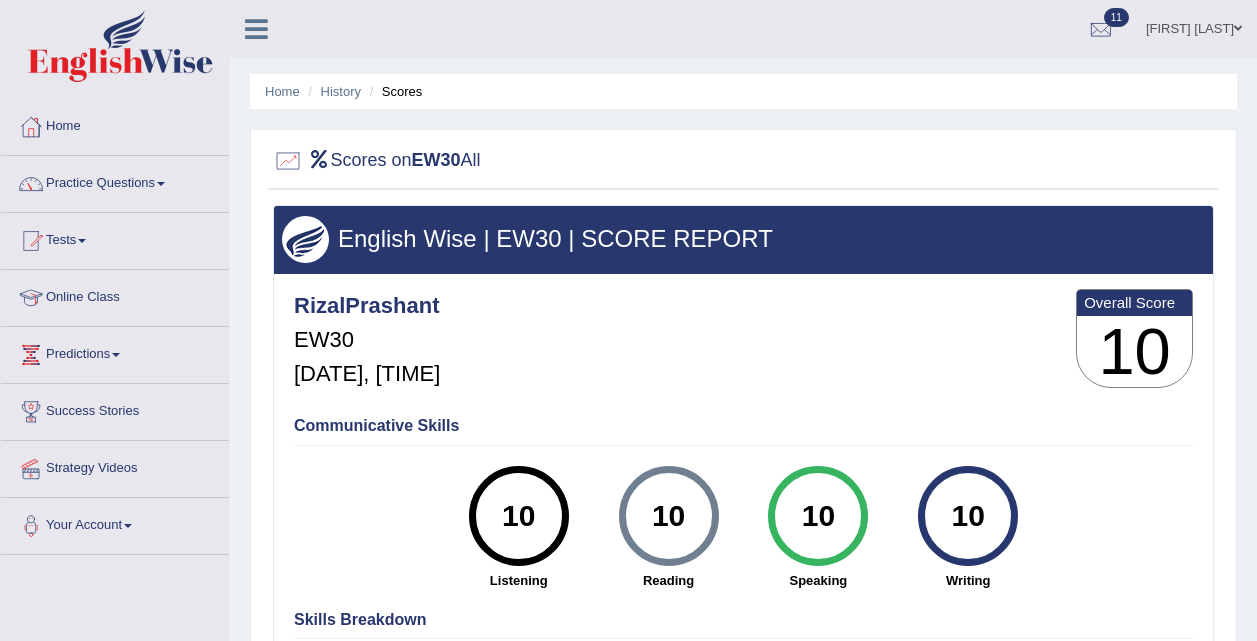 scroll, scrollTop: 0, scrollLeft: 0, axis: both 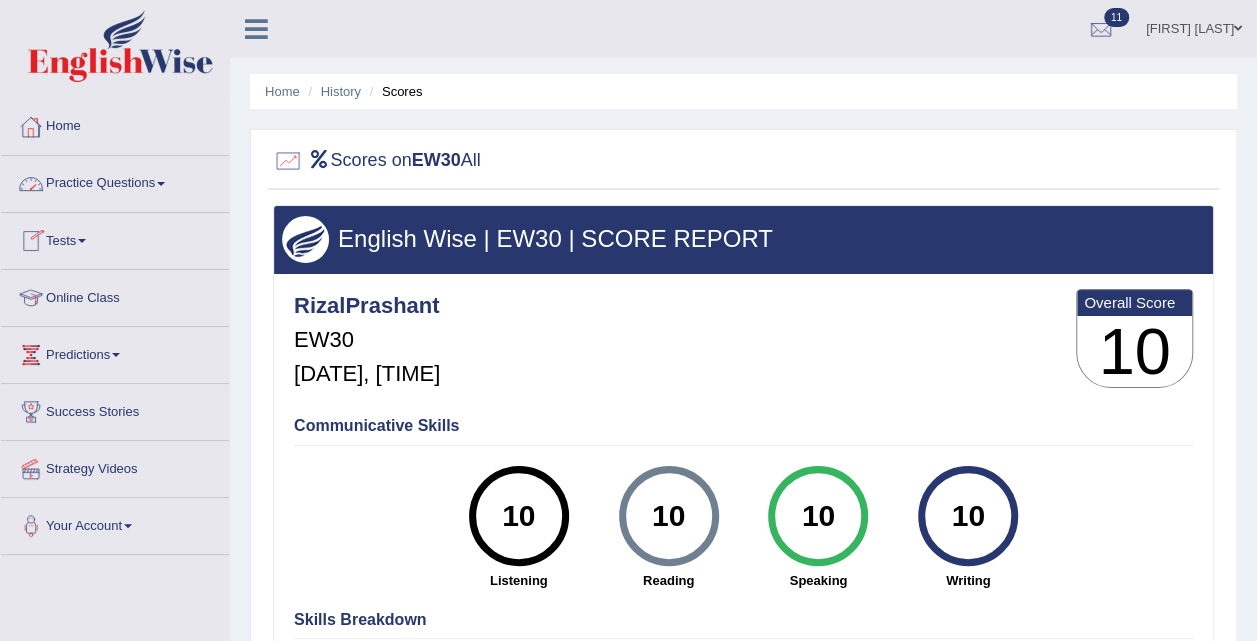 click on "Home" at bounding box center (115, 124) 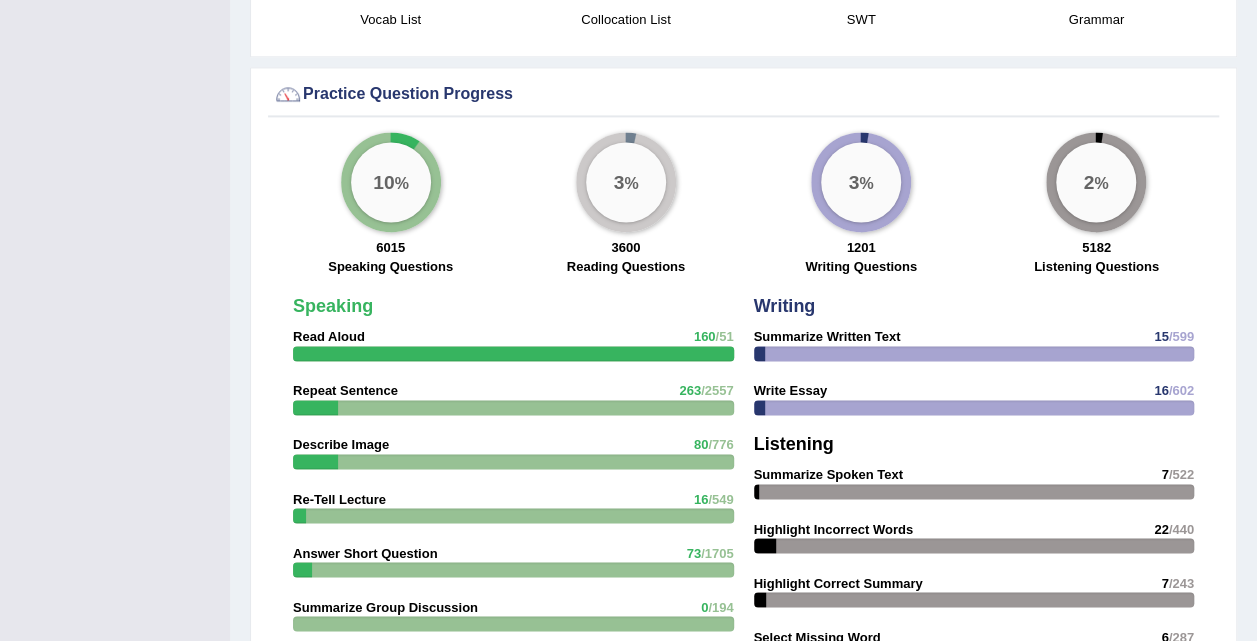 scroll, scrollTop: 0, scrollLeft: 0, axis: both 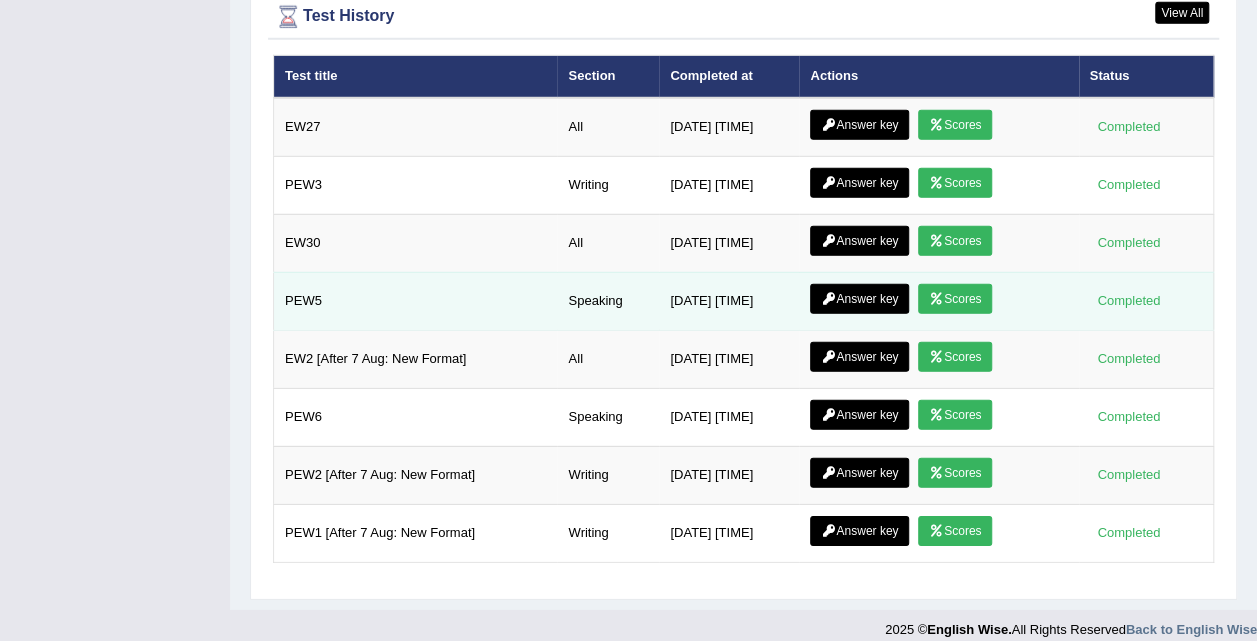 click on "Scores" at bounding box center [955, 299] 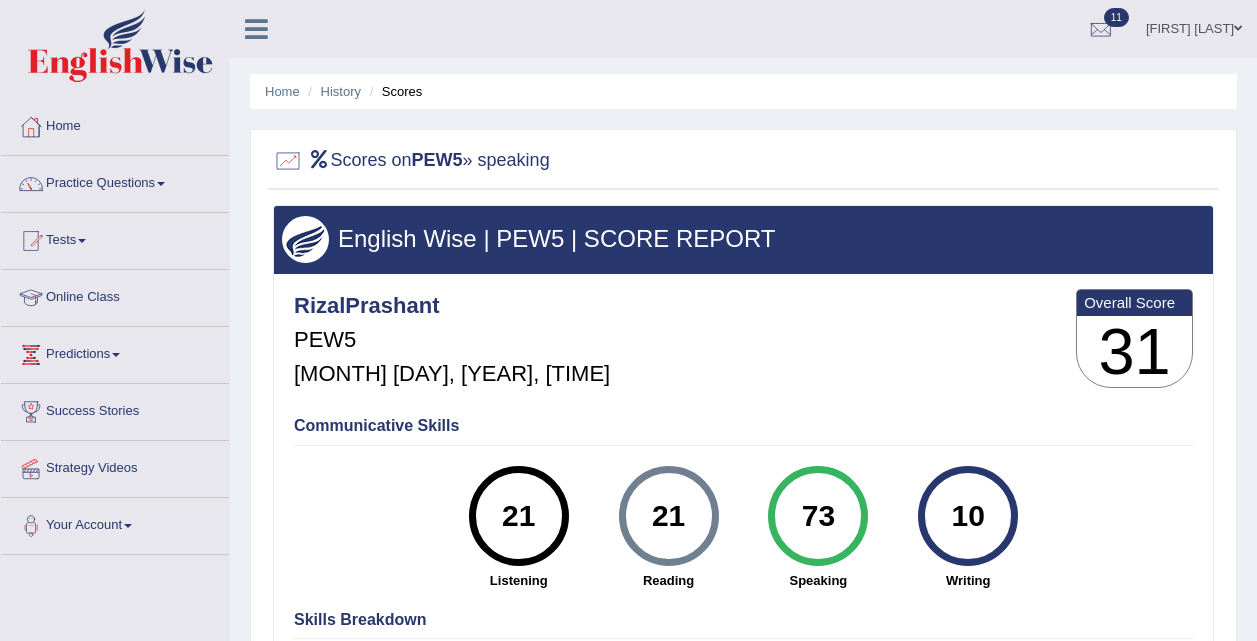 scroll, scrollTop: 0, scrollLeft: 0, axis: both 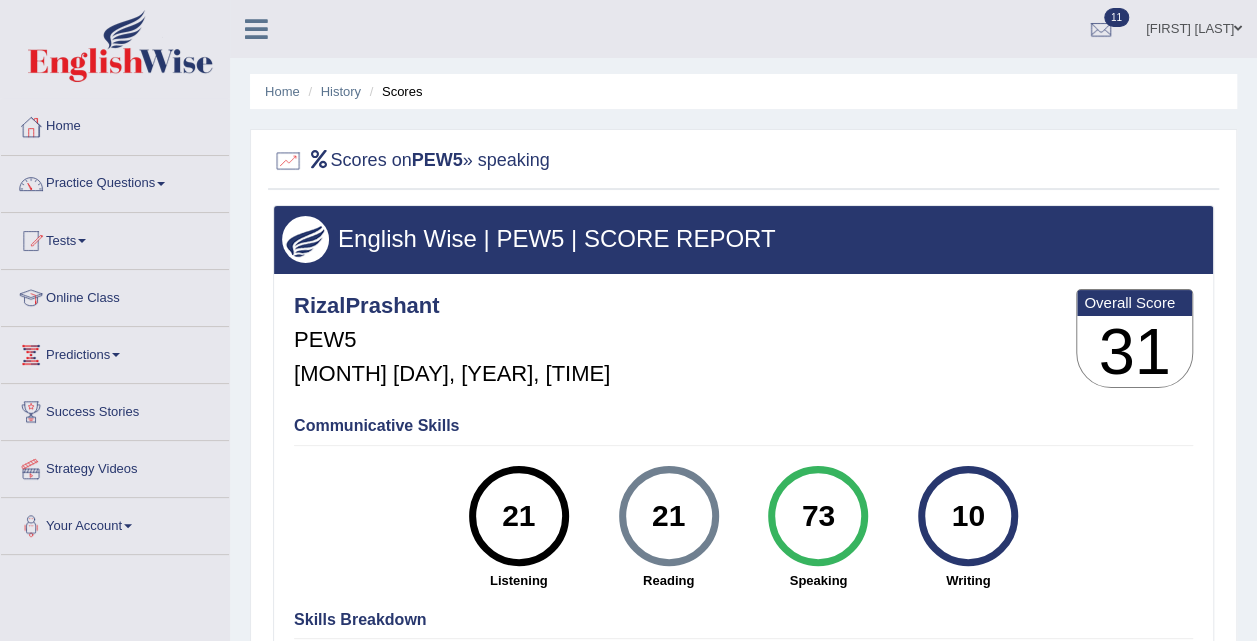 drag, startPoint x: 67, startPoint y: 124, endPoint x: 45, endPoint y: 127, distance: 22.203604 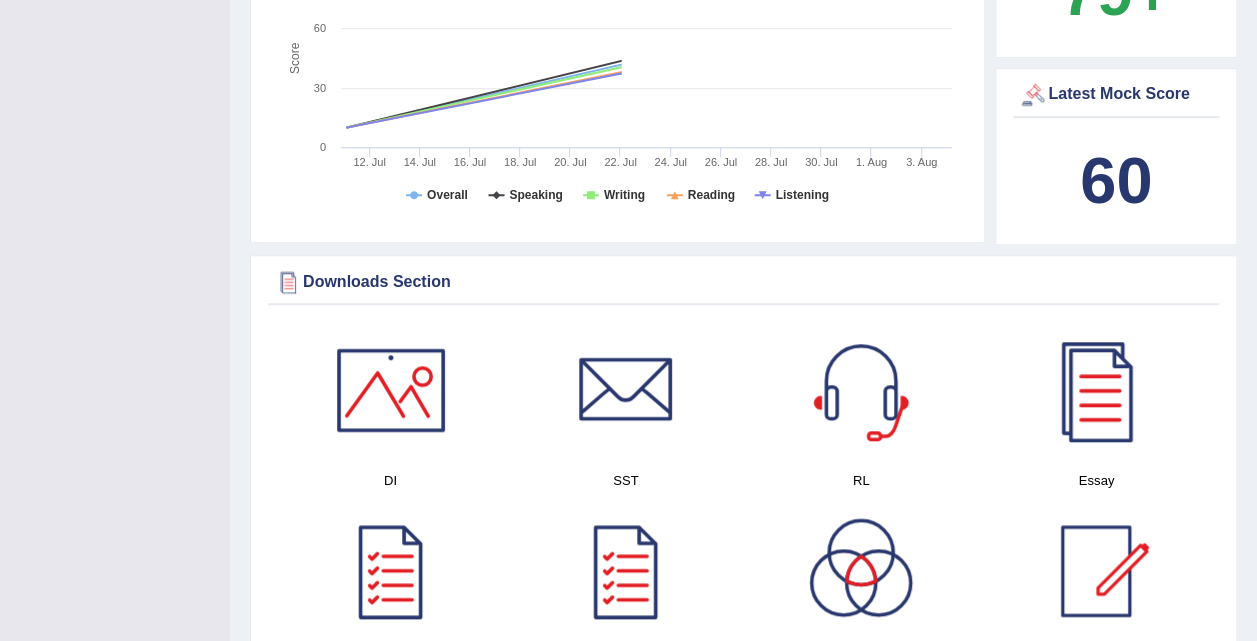 scroll, scrollTop: 1308, scrollLeft: 0, axis: vertical 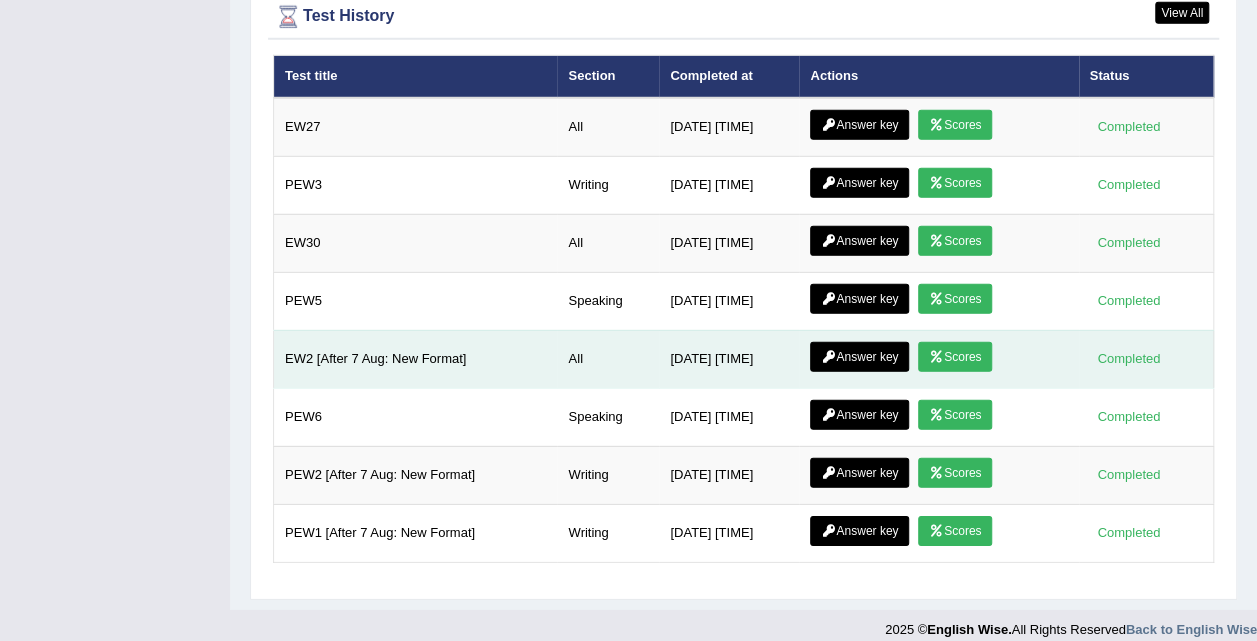 click on "Scores" at bounding box center [955, 357] 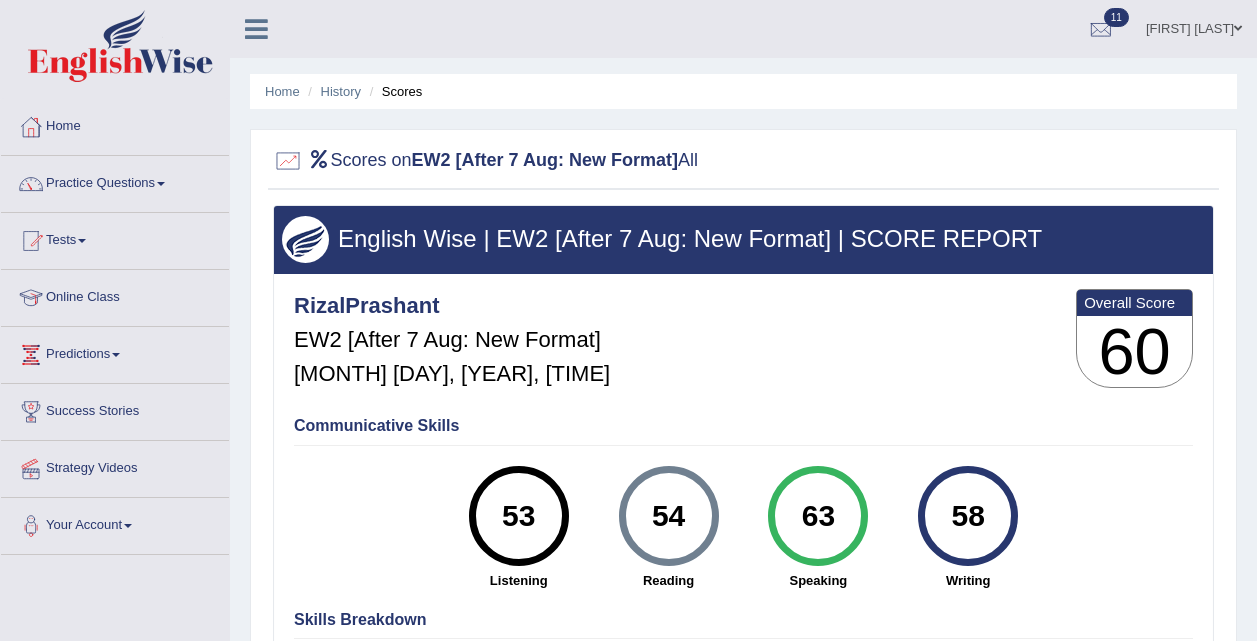 scroll, scrollTop: 0, scrollLeft: 0, axis: both 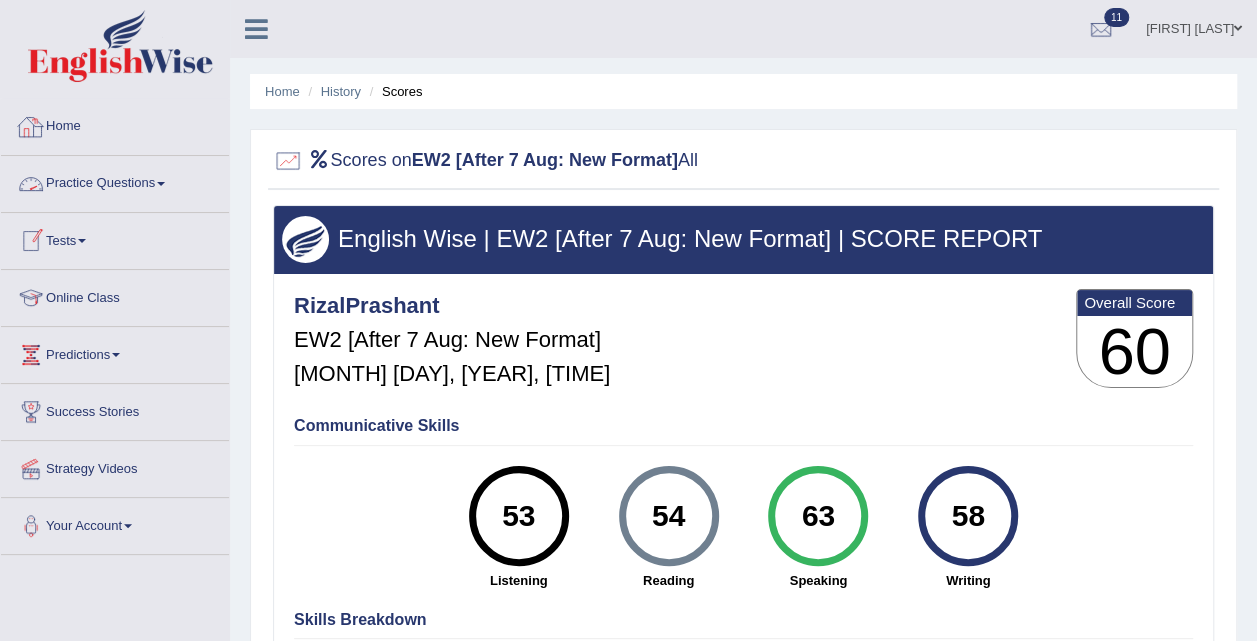click on "Home" at bounding box center [115, 124] 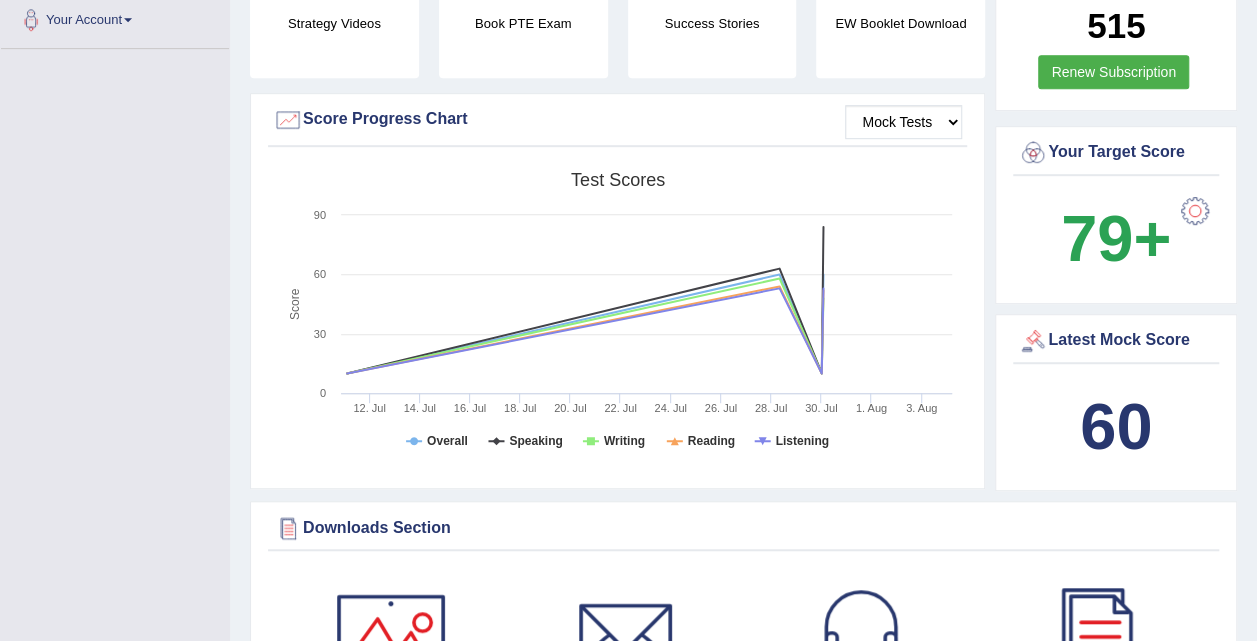 scroll, scrollTop: 1201, scrollLeft: 0, axis: vertical 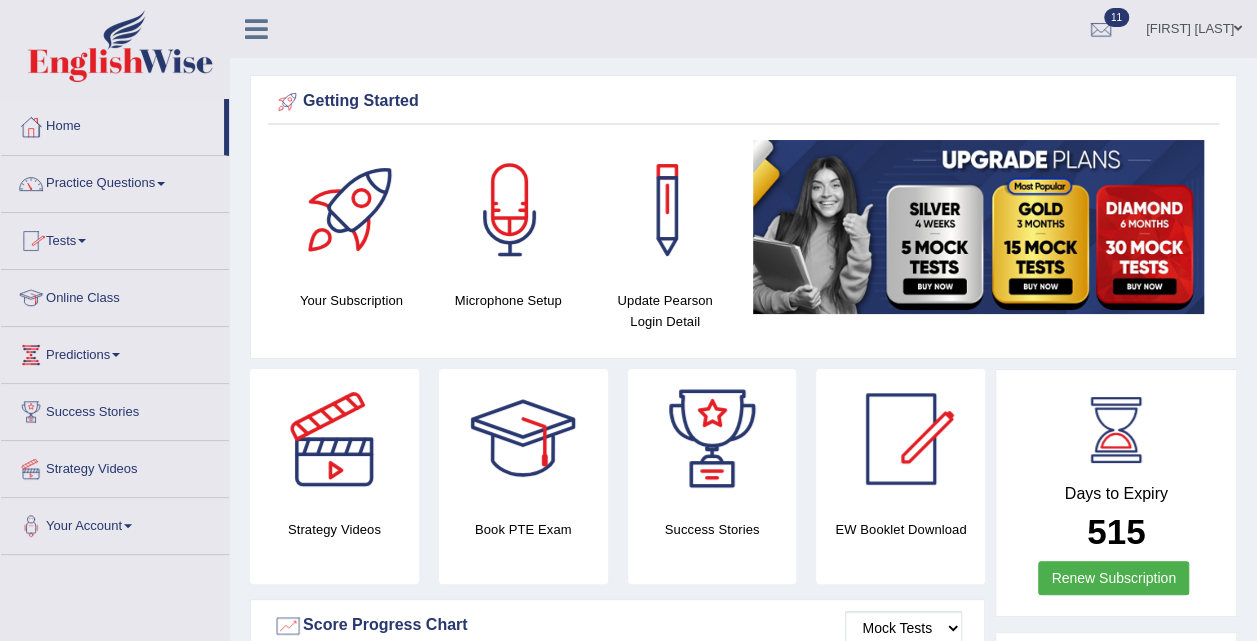 click on "Home" at bounding box center [112, 124] 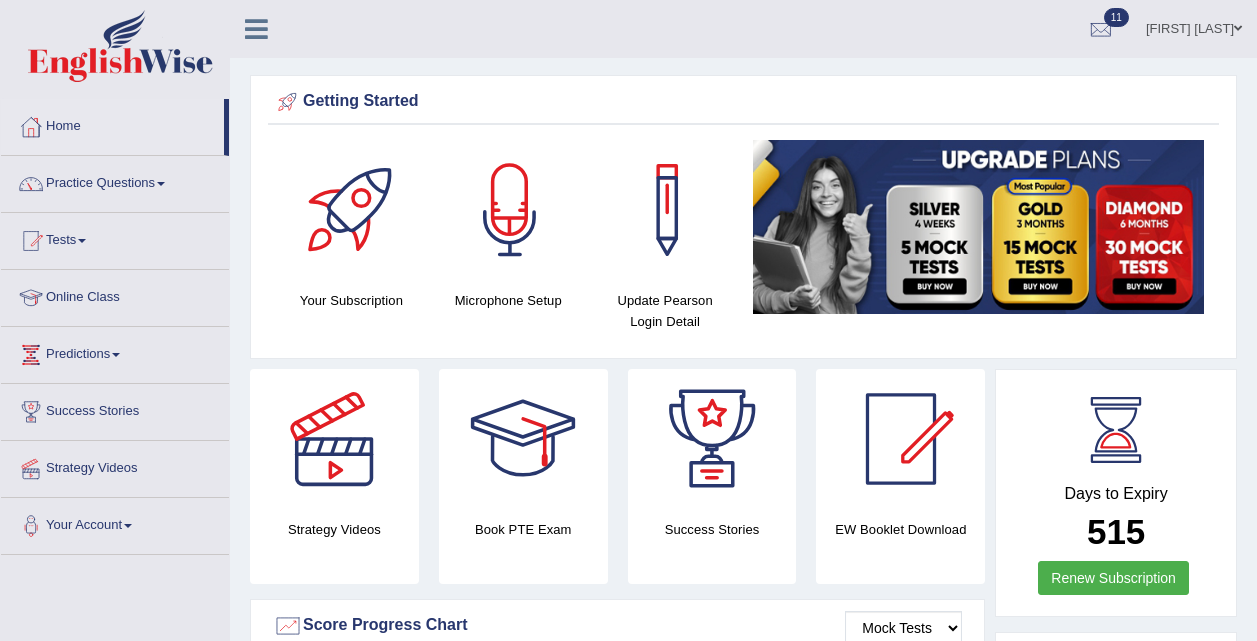 scroll, scrollTop: 0, scrollLeft: 0, axis: both 